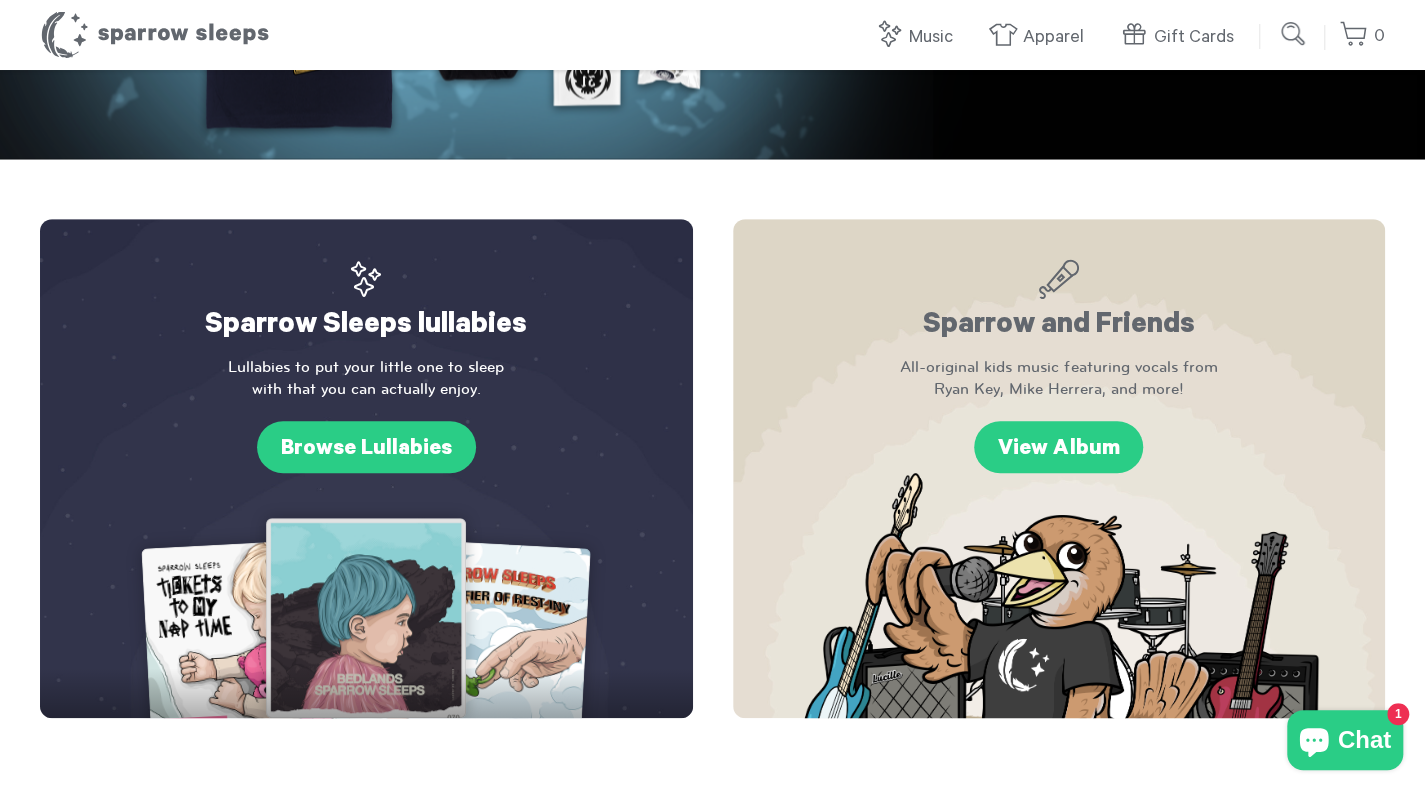 scroll, scrollTop: 400, scrollLeft: 0, axis: vertical 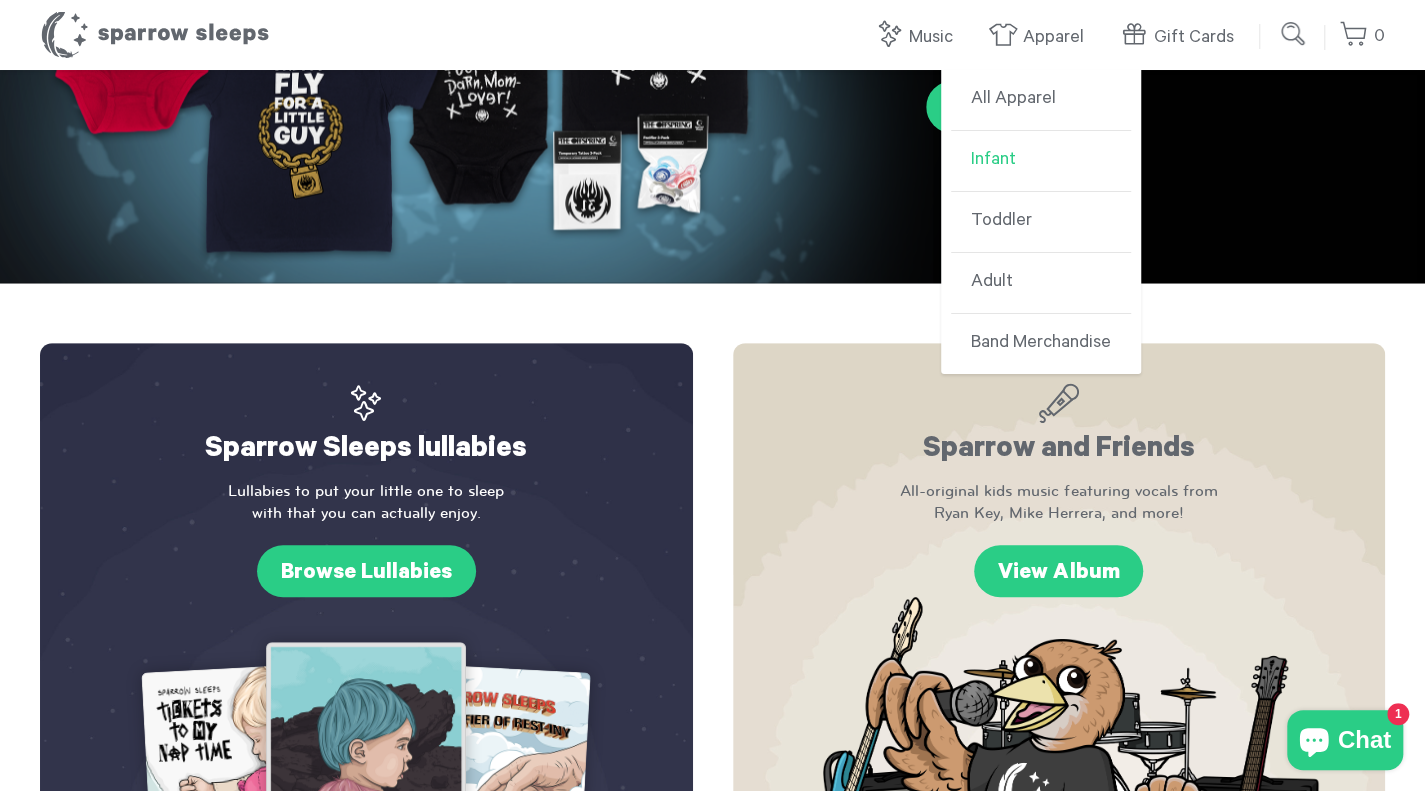 click on "Infant" at bounding box center (1041, 161) 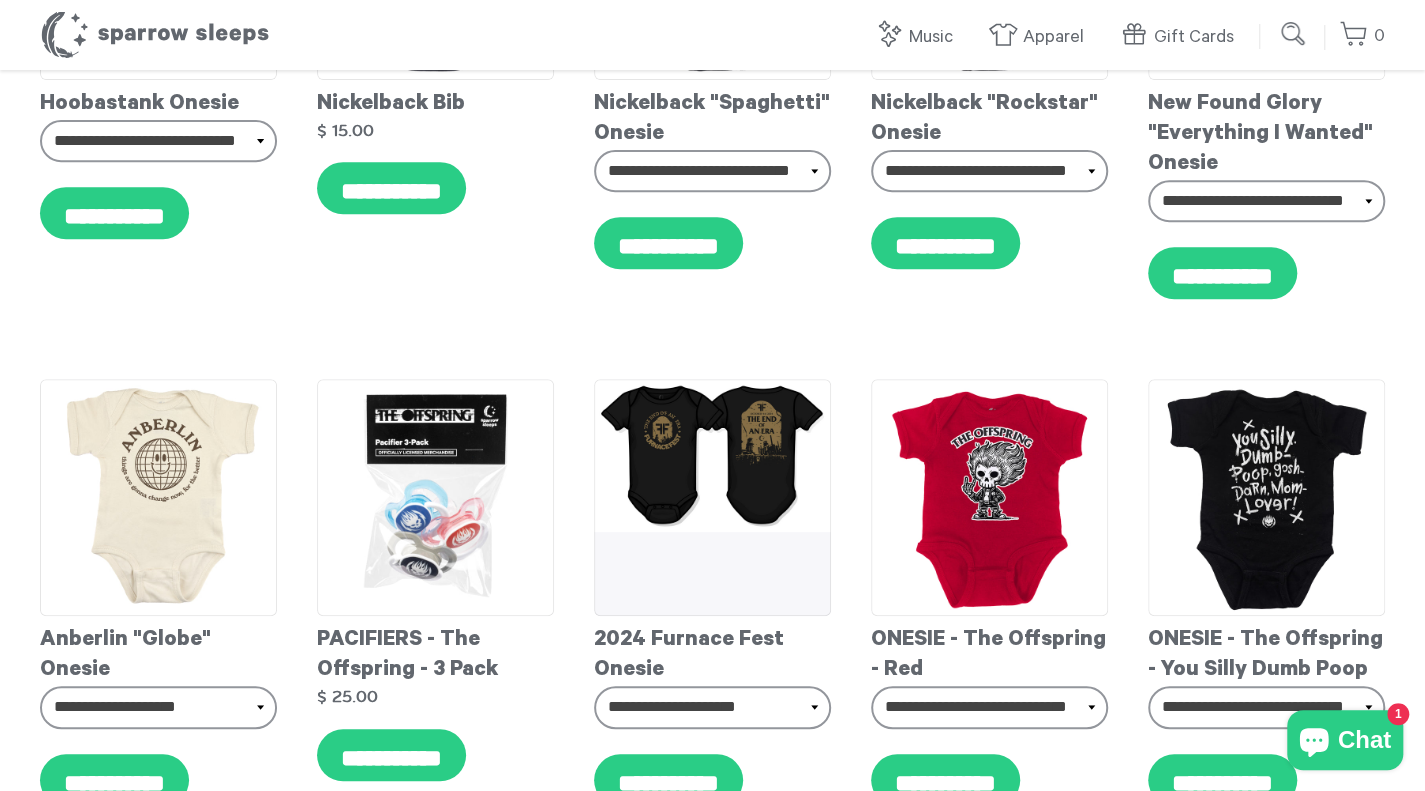 scroll, scrollTop: 400, scrollLeft: 0, axis: vertical 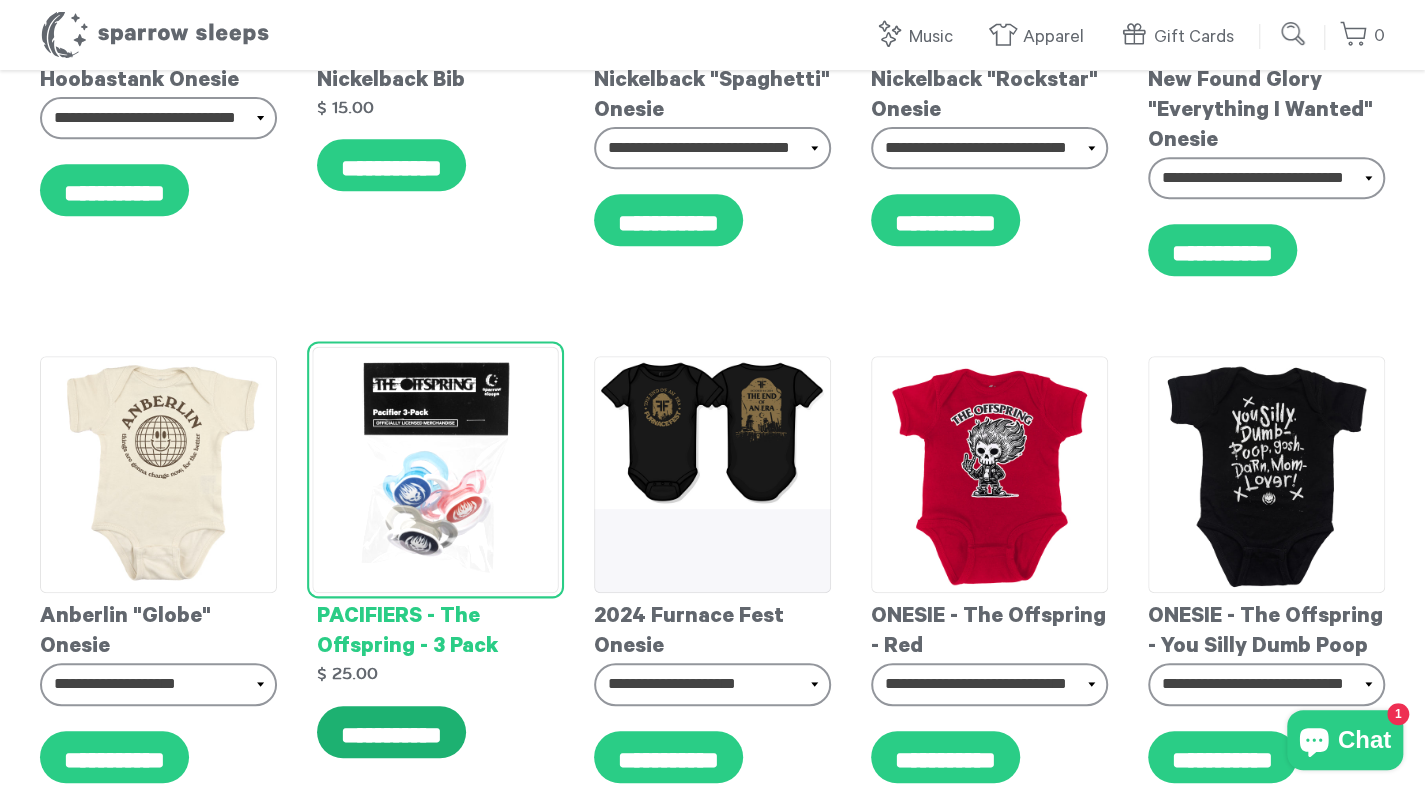 click on "**********" at bounding box center [391, 732] 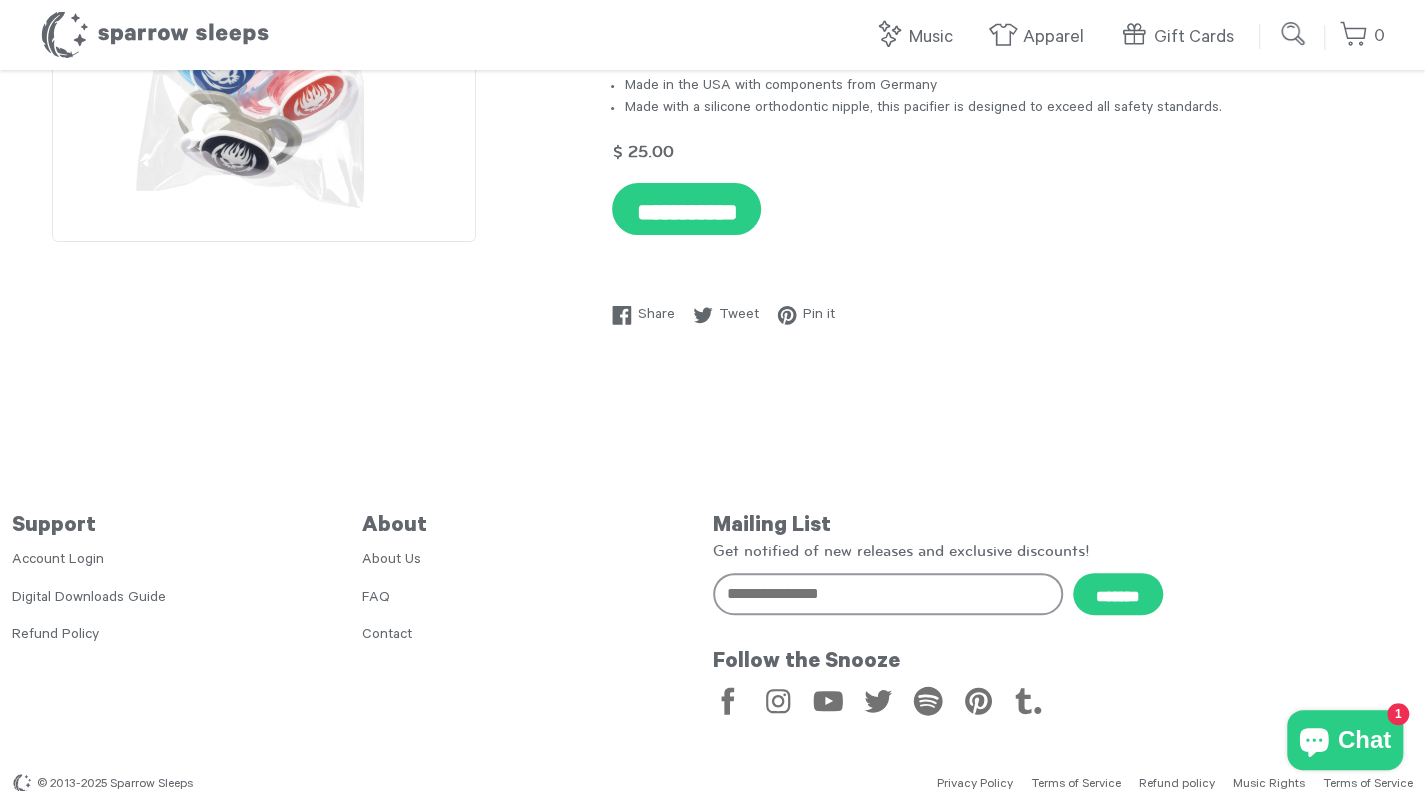 scroll, scrollTop: 336, scrollLeft: 0, axis: vertical 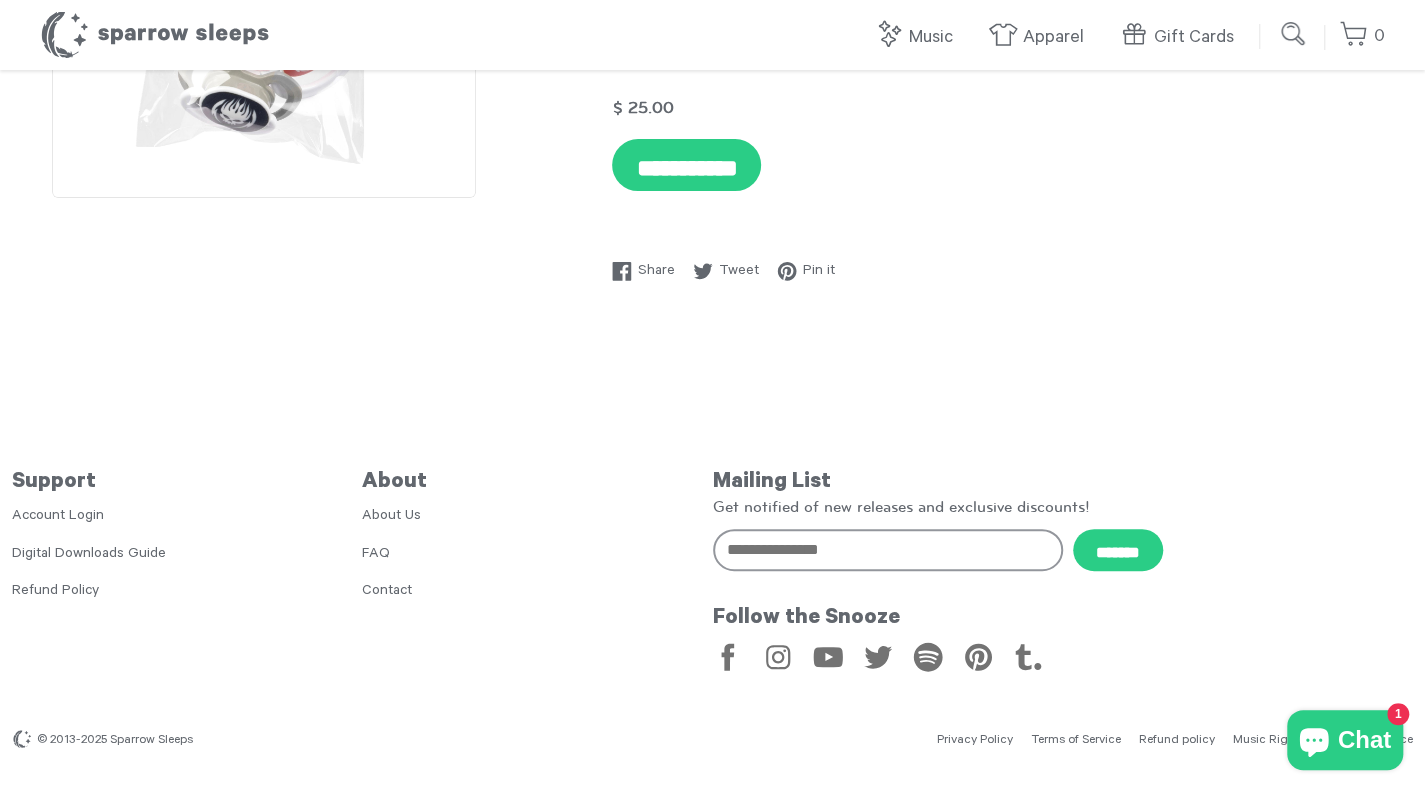 click on "Refund policy" at bounding box center (1177, 741) 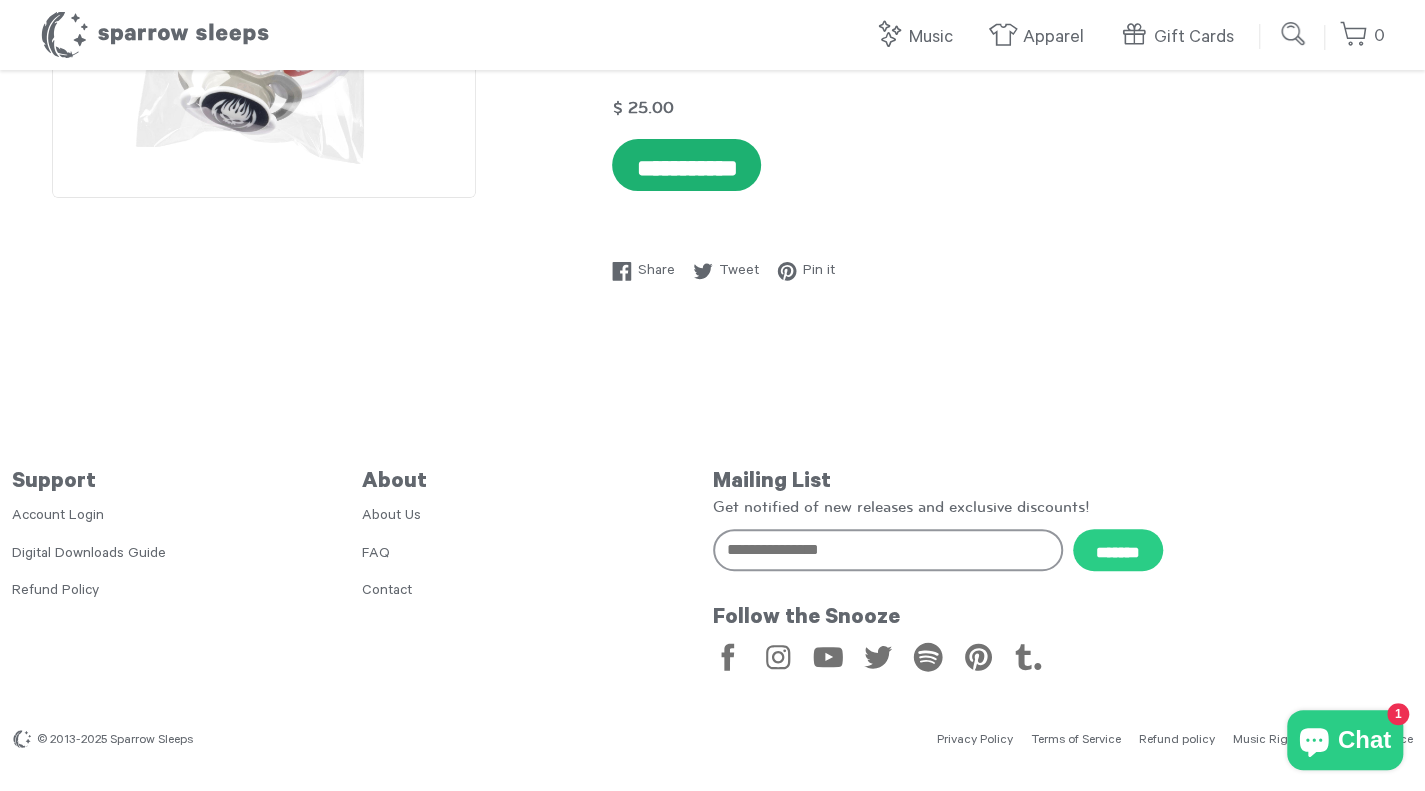 click on "**********" at bounding box center [686, 165] 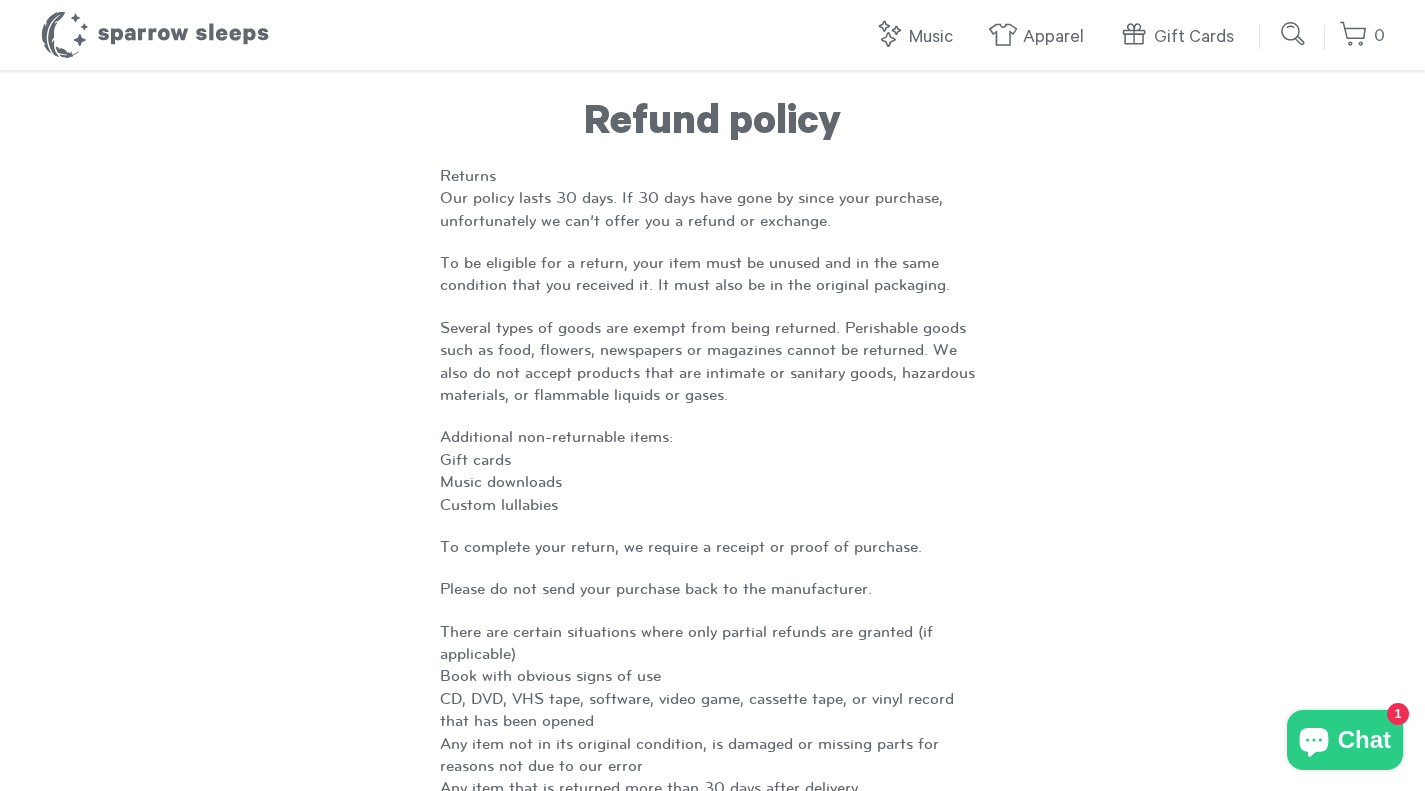 scroll, scrollTop: 0, scrollLeft: 0, axis: both 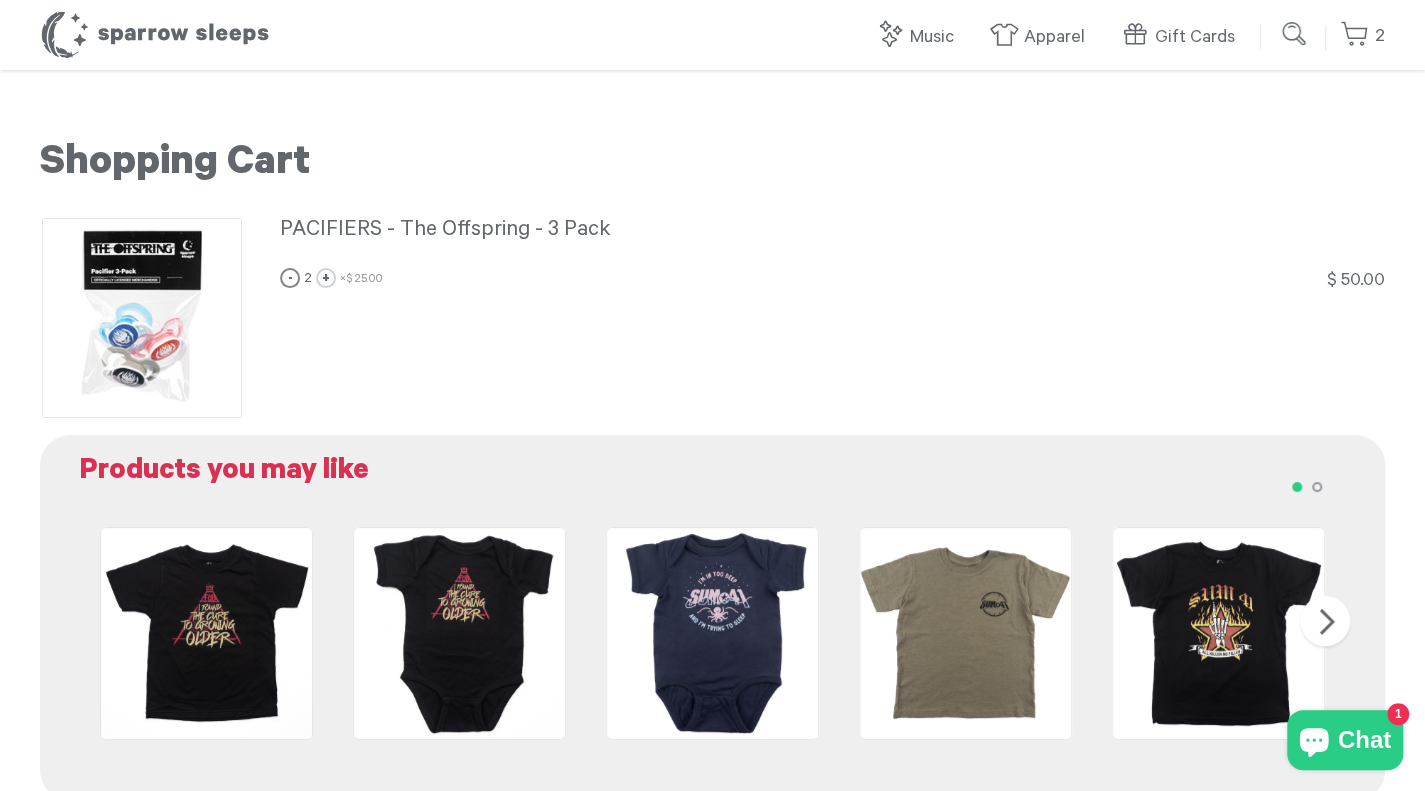 click on "-" at bounding box center [290, 278] 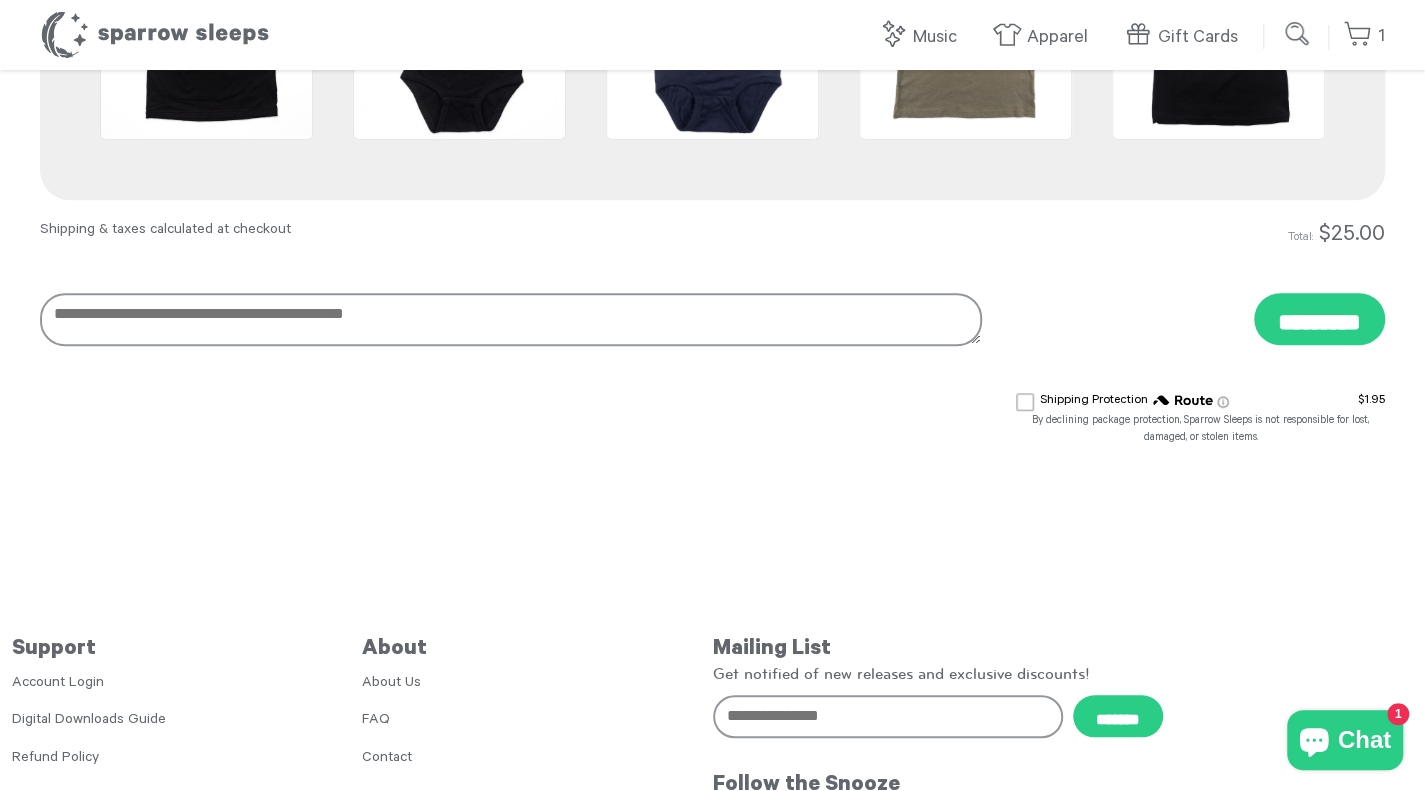 scroll, scrollTop: 100, scrollLeft: 0, axis: vertical 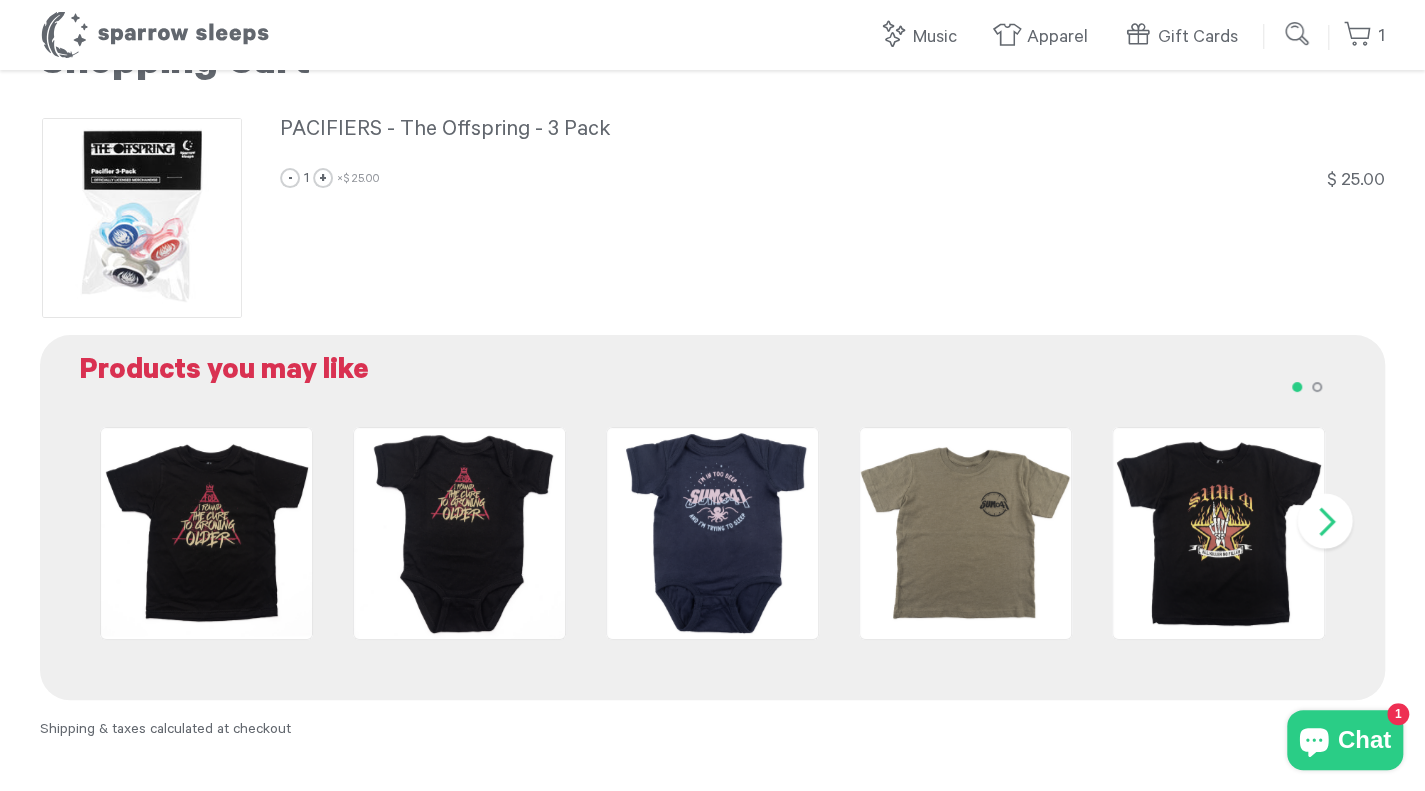click on "Next" at bounding box center [1325, 520] 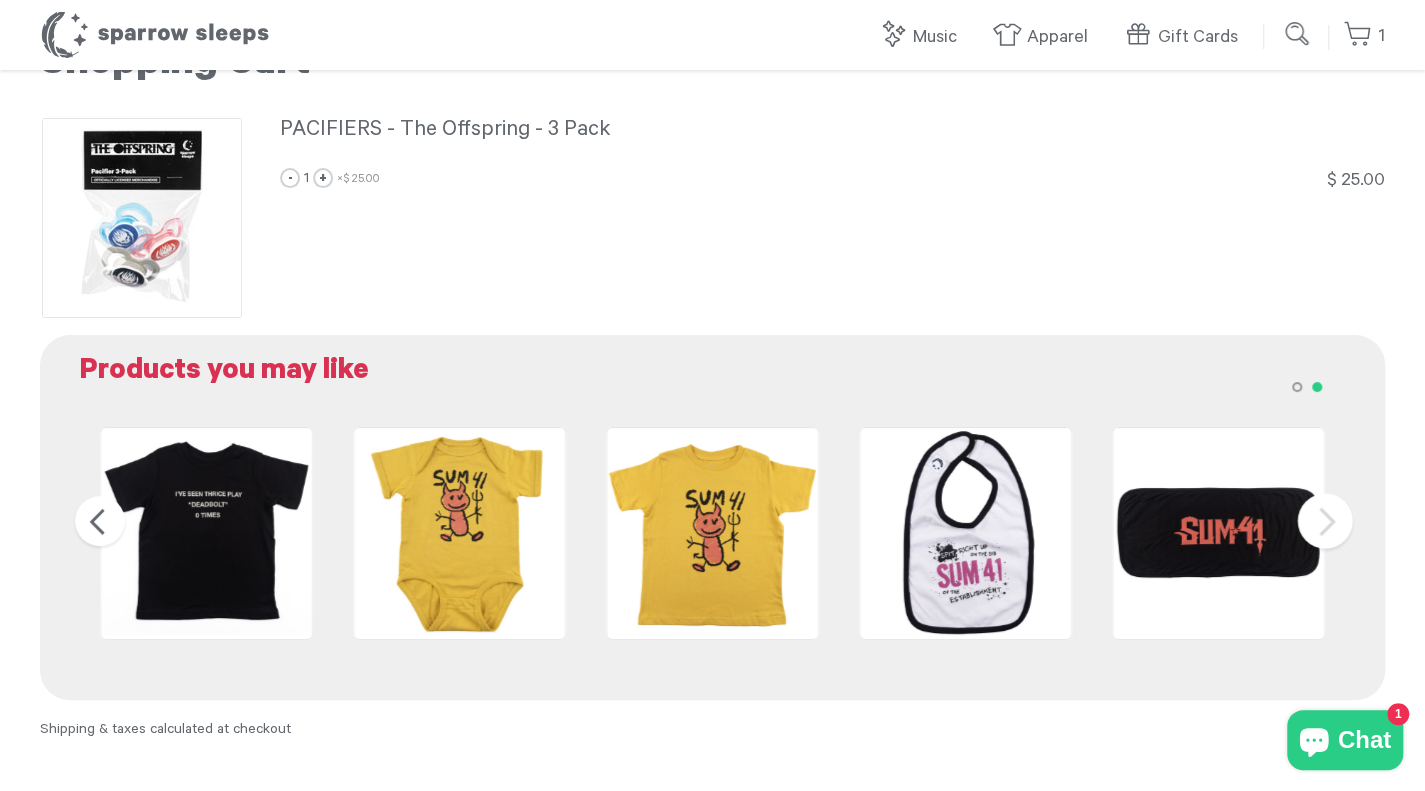 click on "Next" at bounding box center [1325, 520] 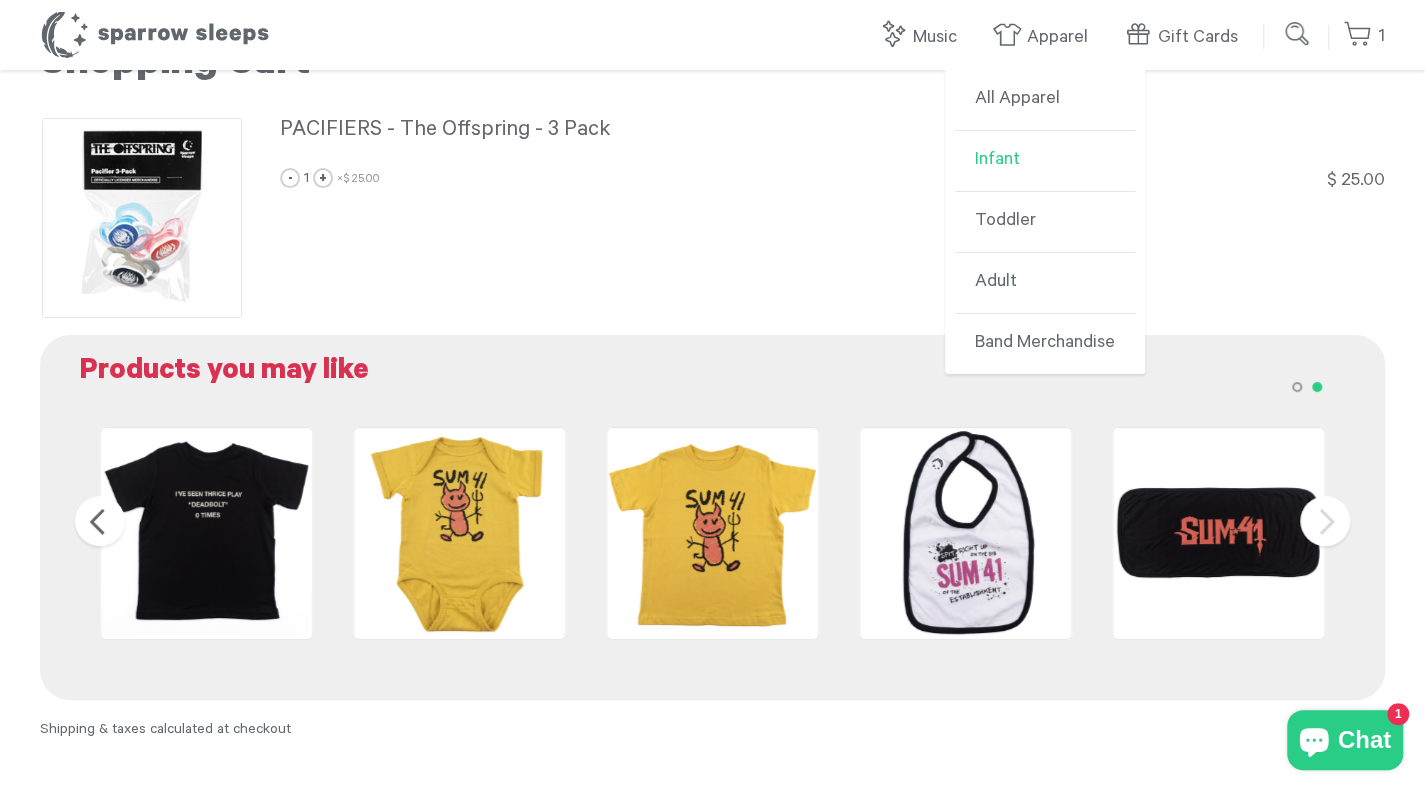 click on "Infant" at bounding box center (1045, 161) 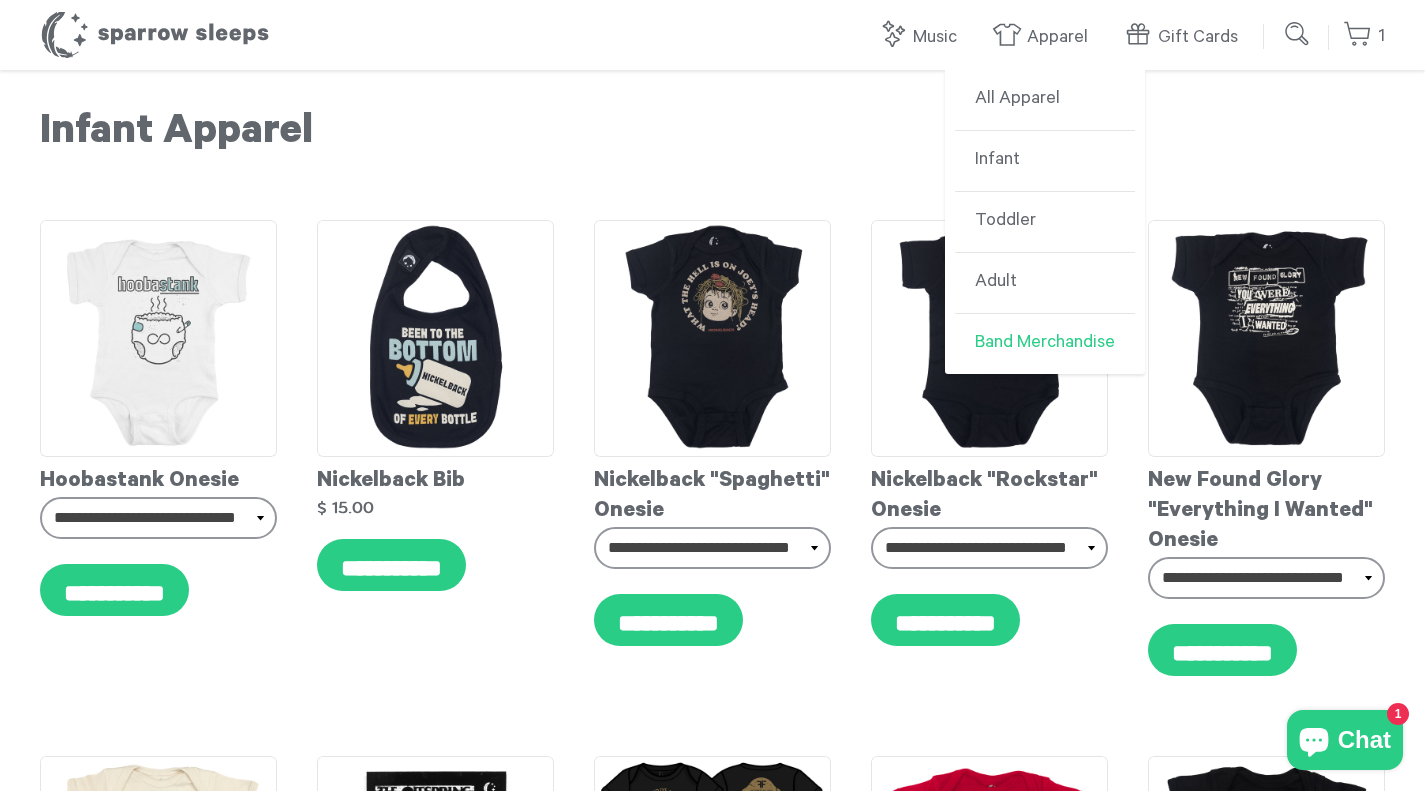 scroll, scrollTop: 0, scrollLeft: 0, axis: both 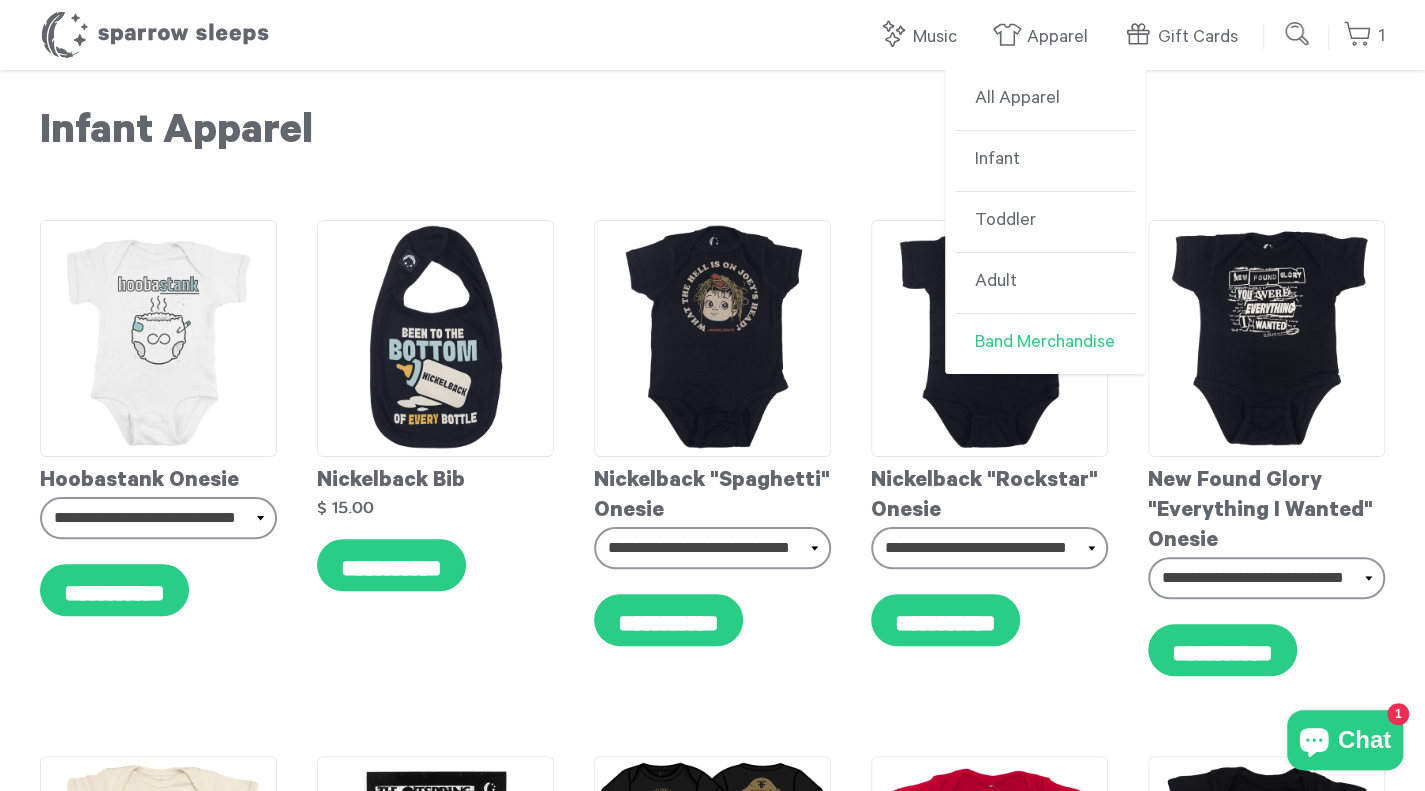 click on "Band Merchandise" at bounding box center [1045, 344] 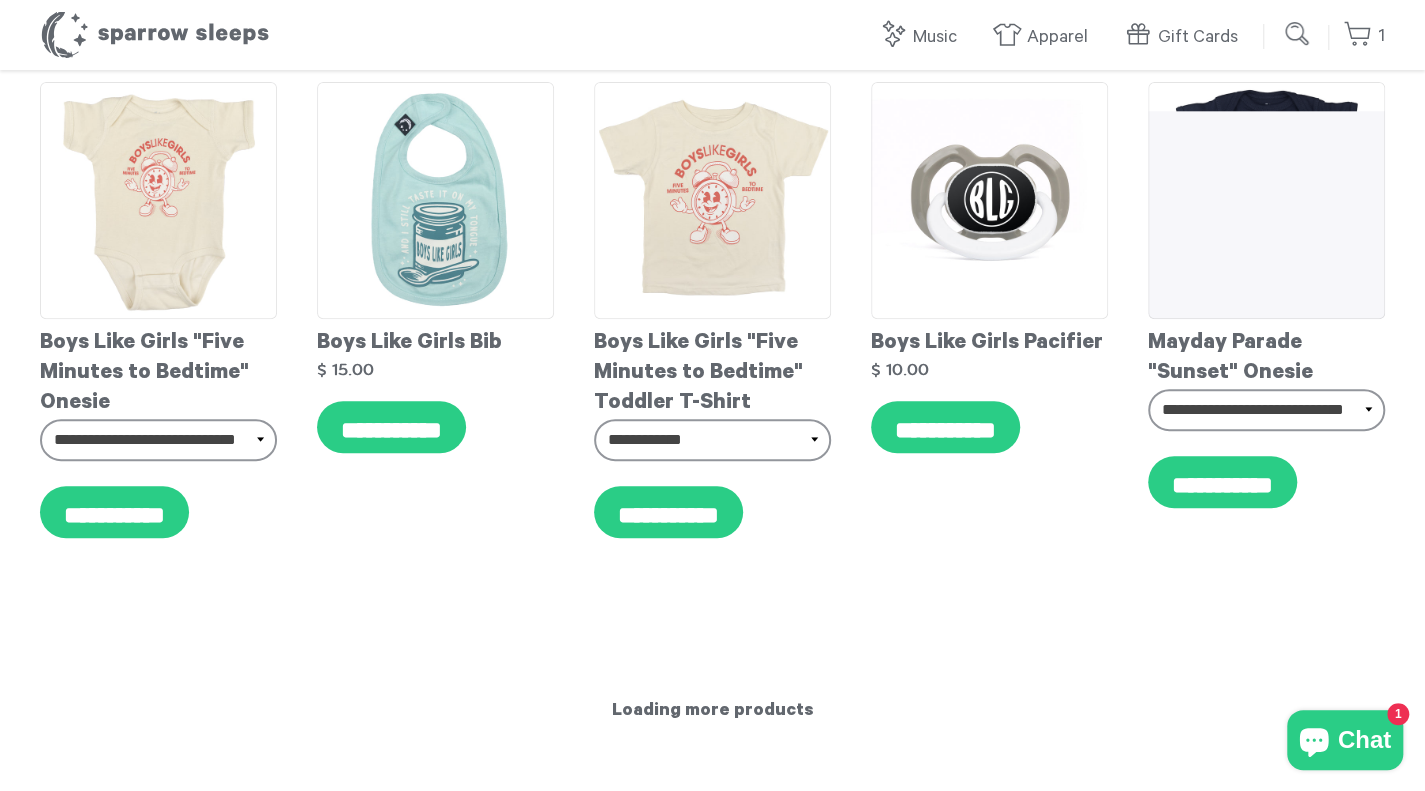 scroll, scrollTop: 8900, scrollLeft: 0, axis: vertical 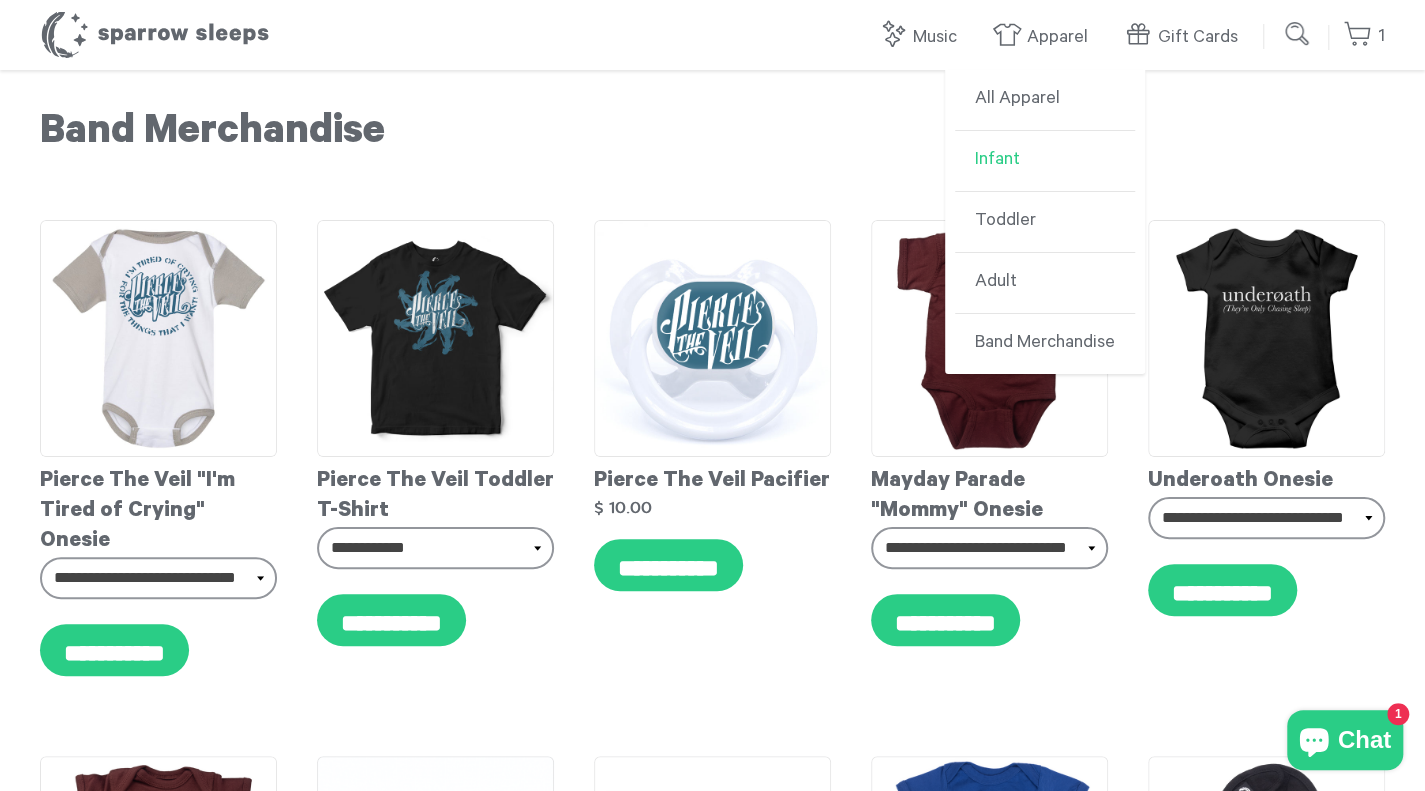 click on "Infant" at bounding box center (1045, 161) 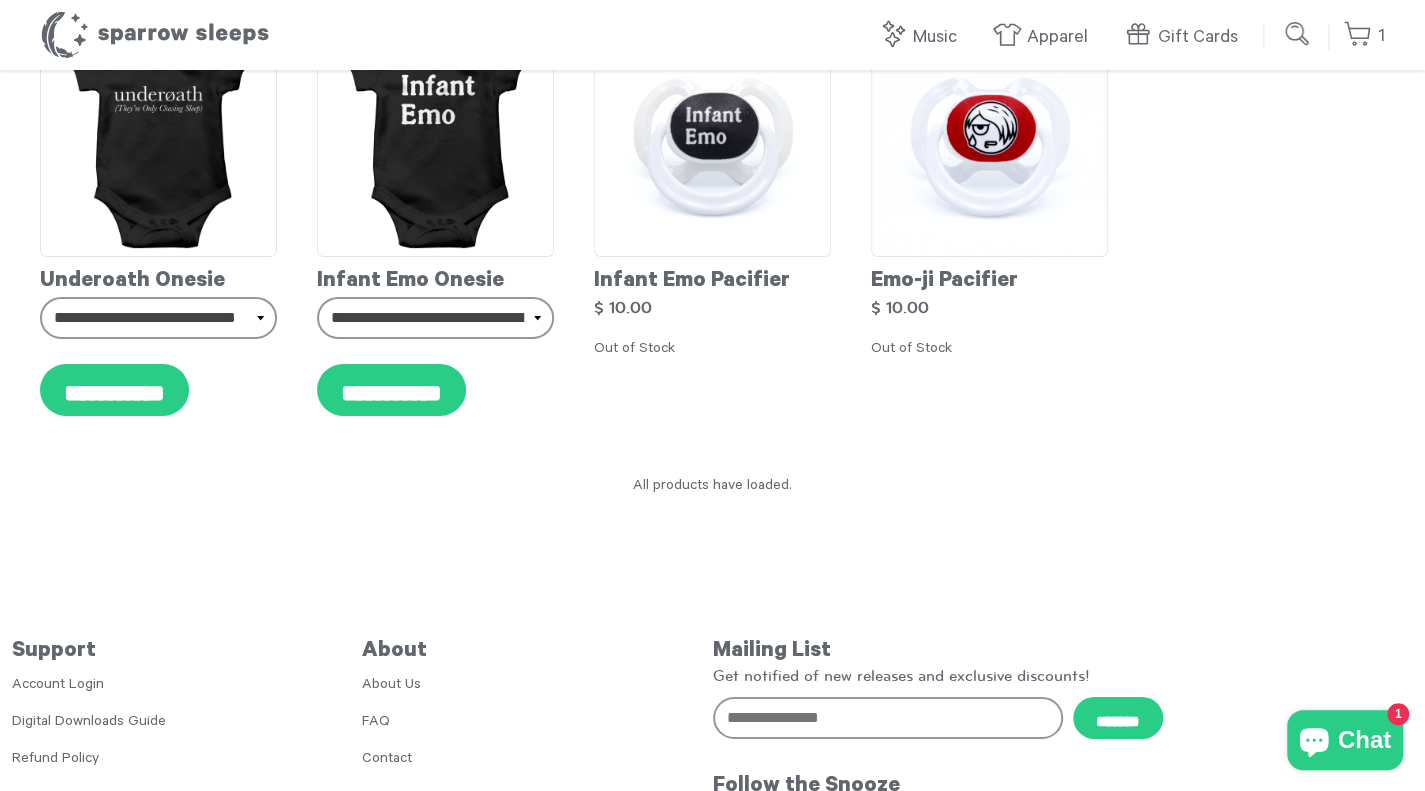 scroll, scrollTop: 7900, scrollLeft: 0, axis: vertical 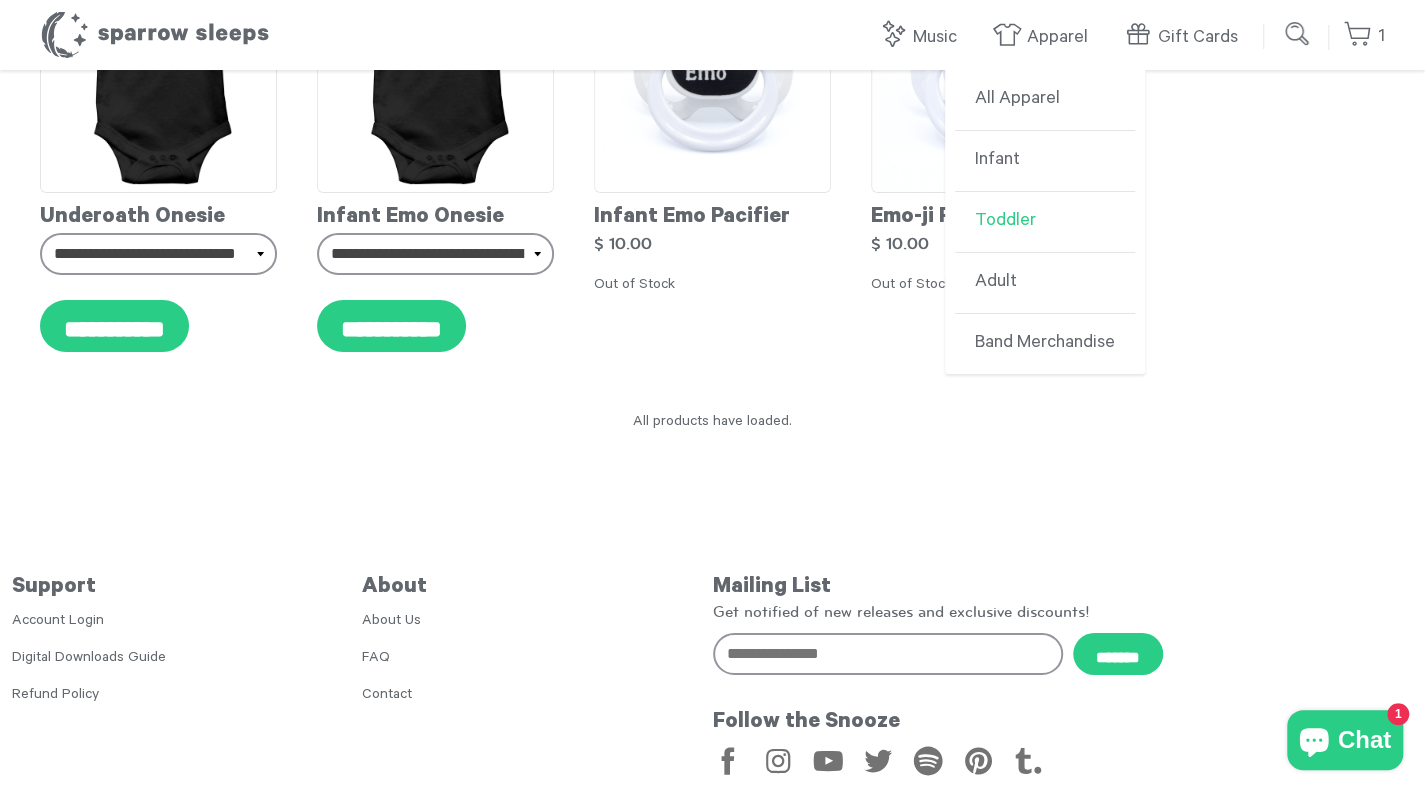 click on "Toddler" at bounding box center (1045, 222) 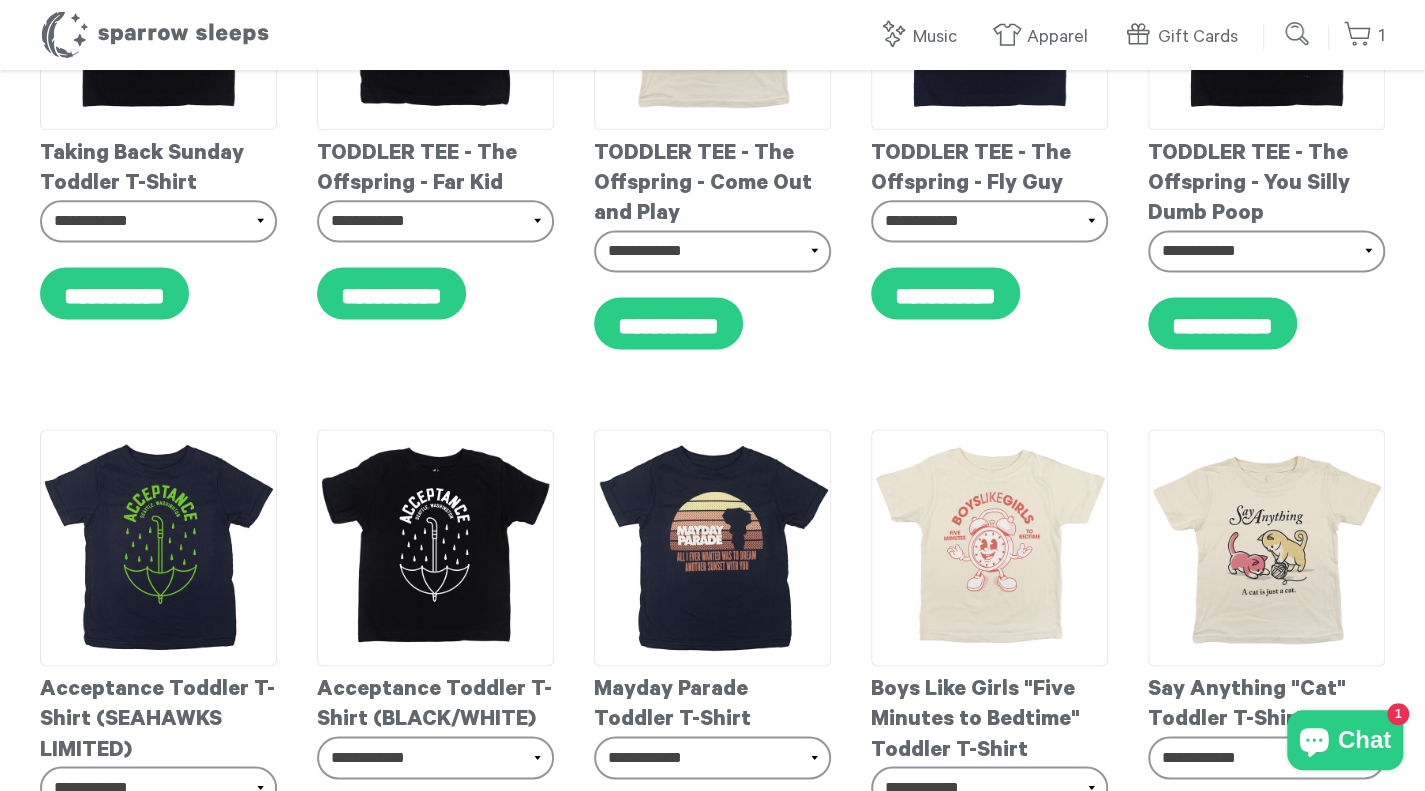 scroll, scrollTop: 1500, scrollLeft: 0, axis: vertical 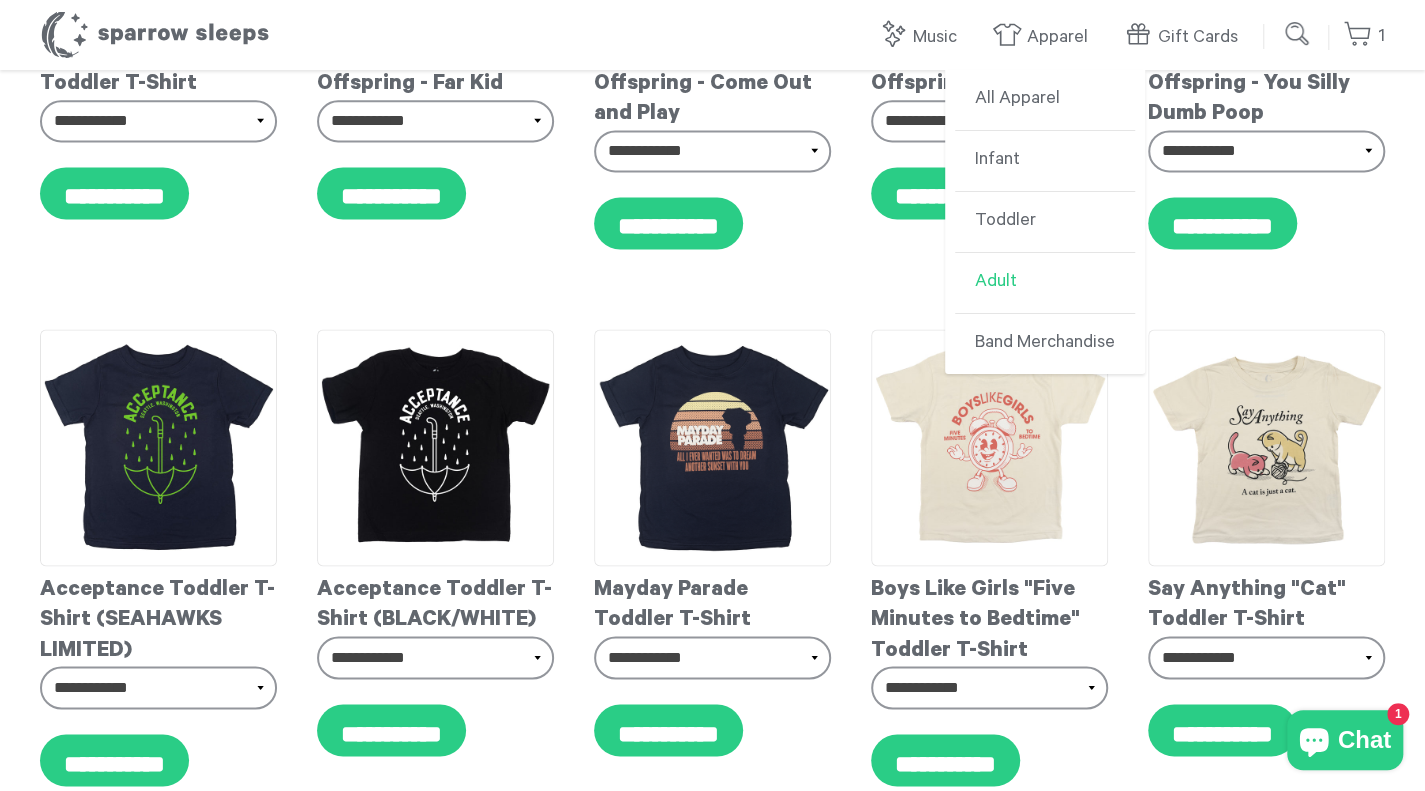click on "Adult" at bounding box center (1045, 283) 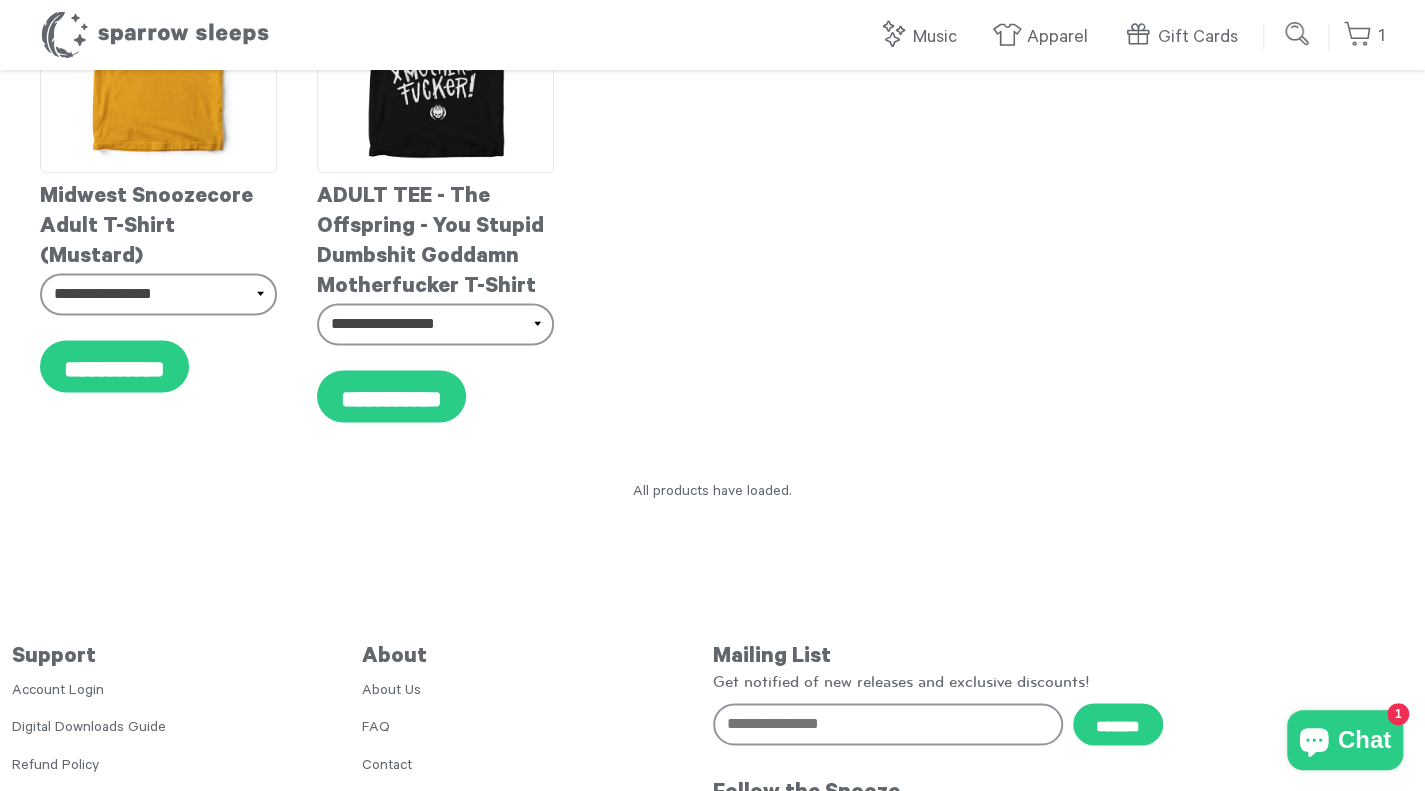 scroll, scrollTop: 1400, scrollLeft: 0, axis: vertical 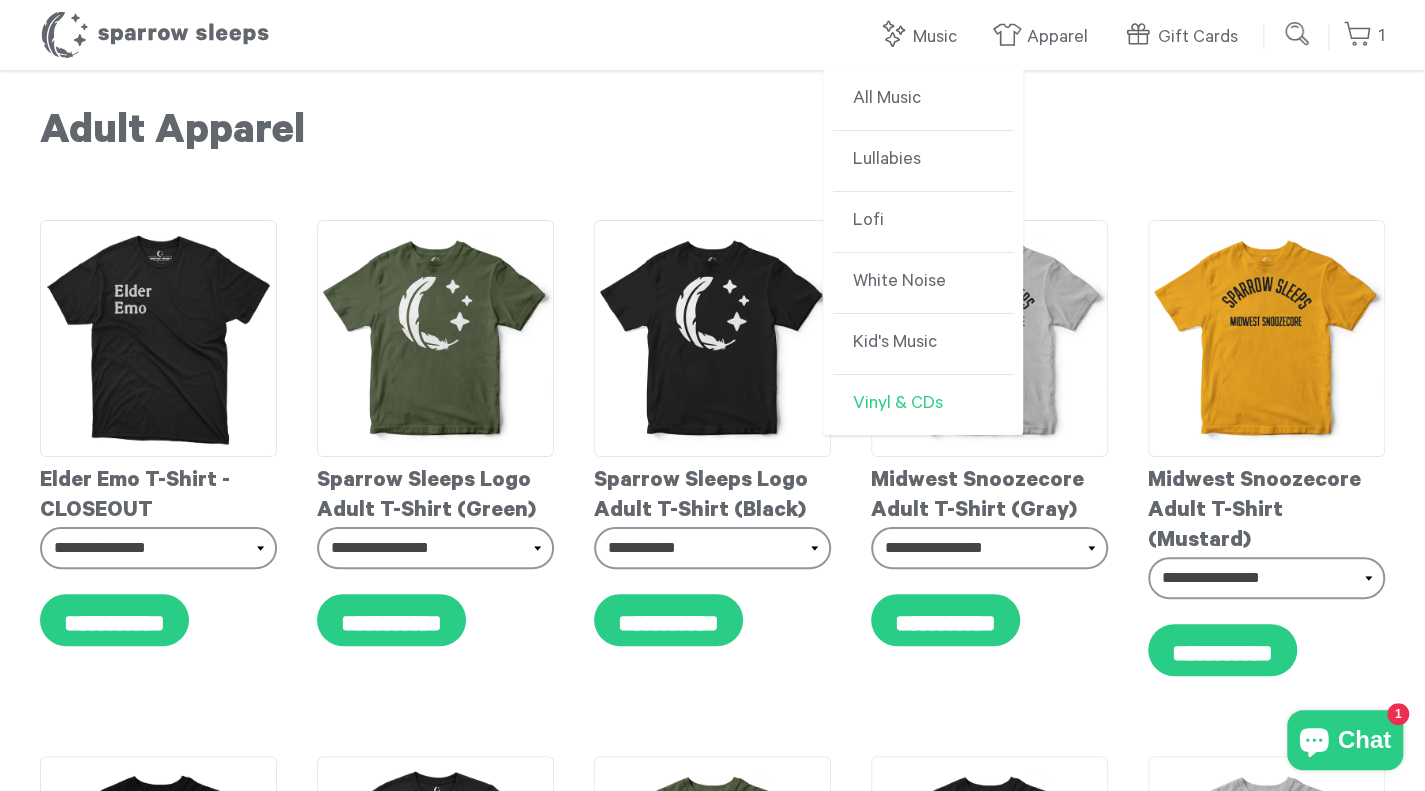 click on "Vinyl & CDs" at bounding box center (923, 405) 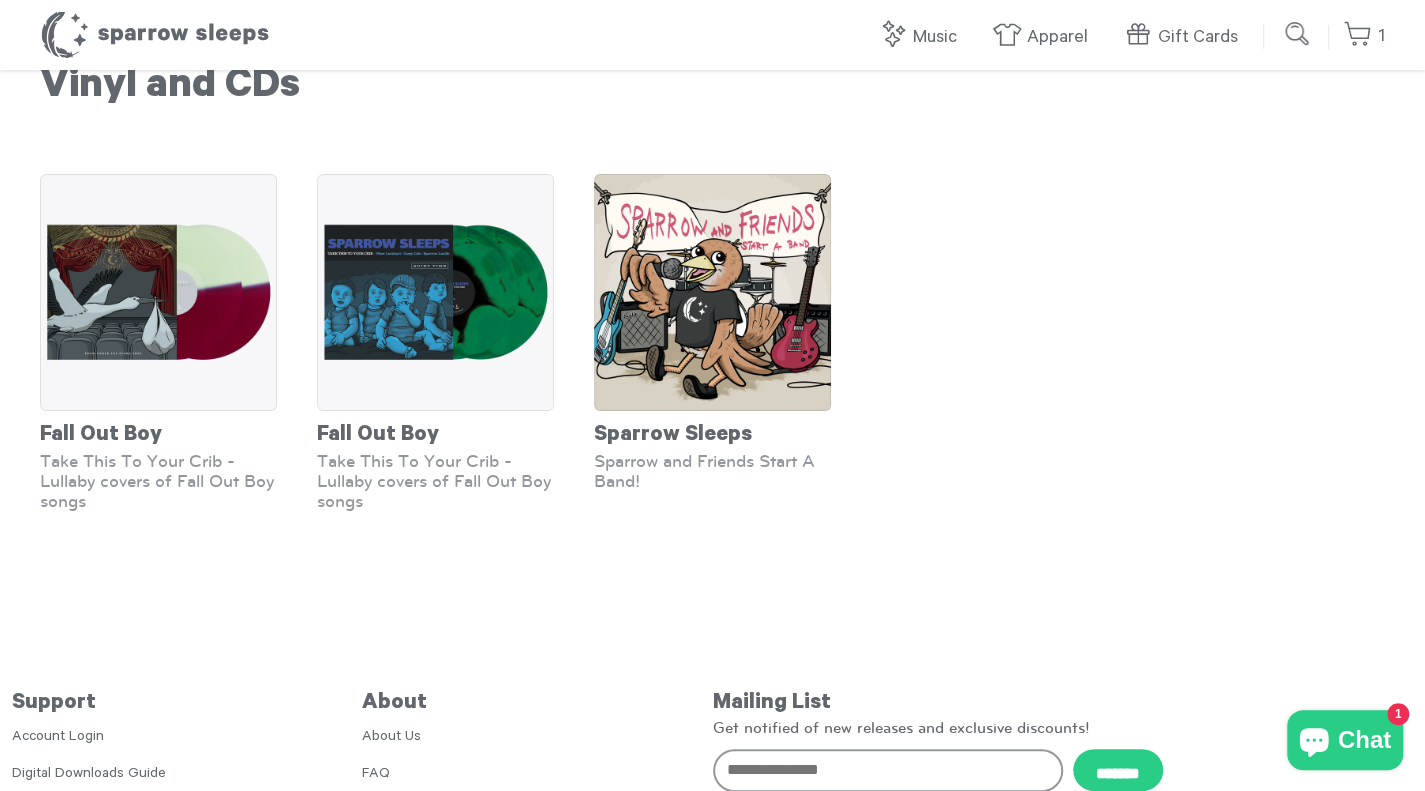 scroll, scrollTop: 0, scrollLeft: 0, axis: both 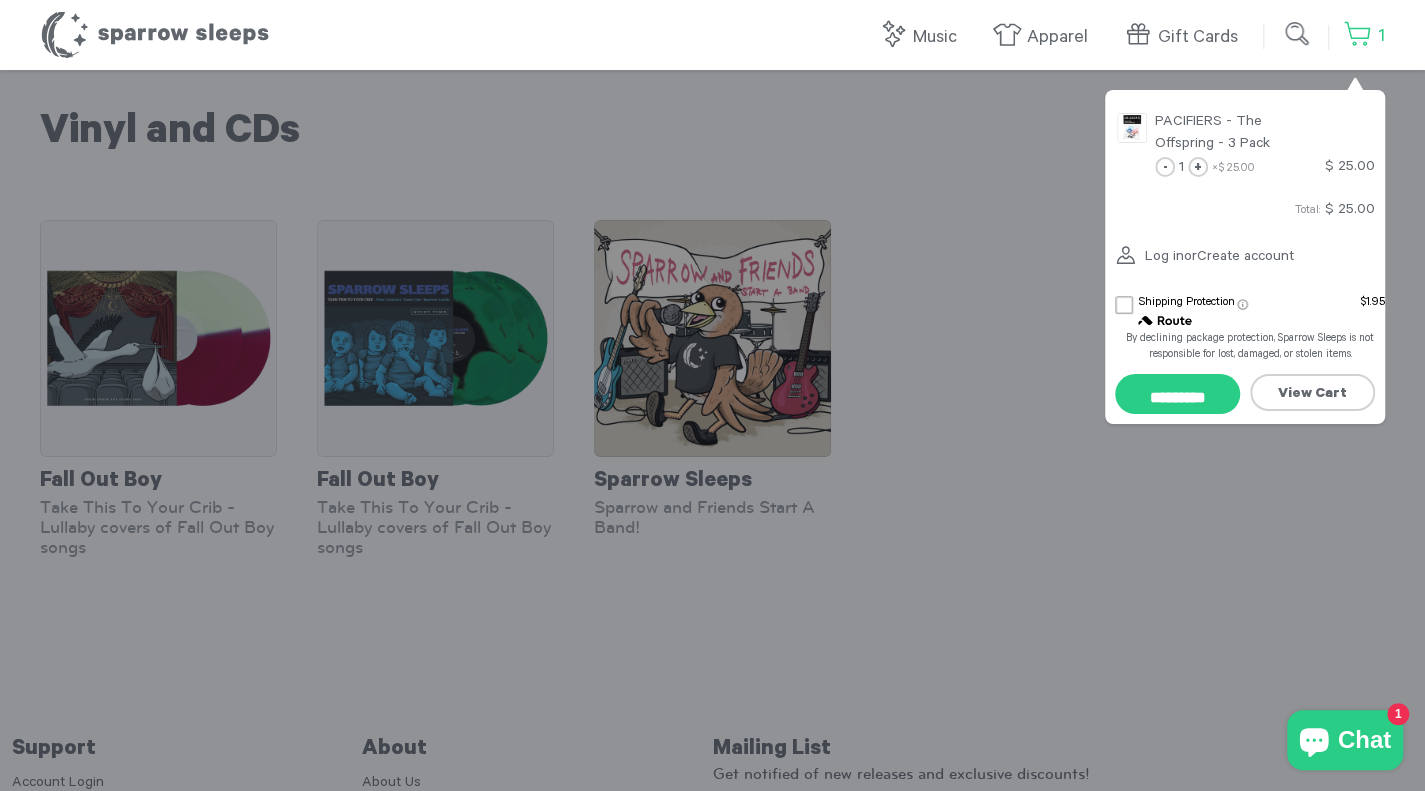 click on "1" at bounding box center [1364, 36] 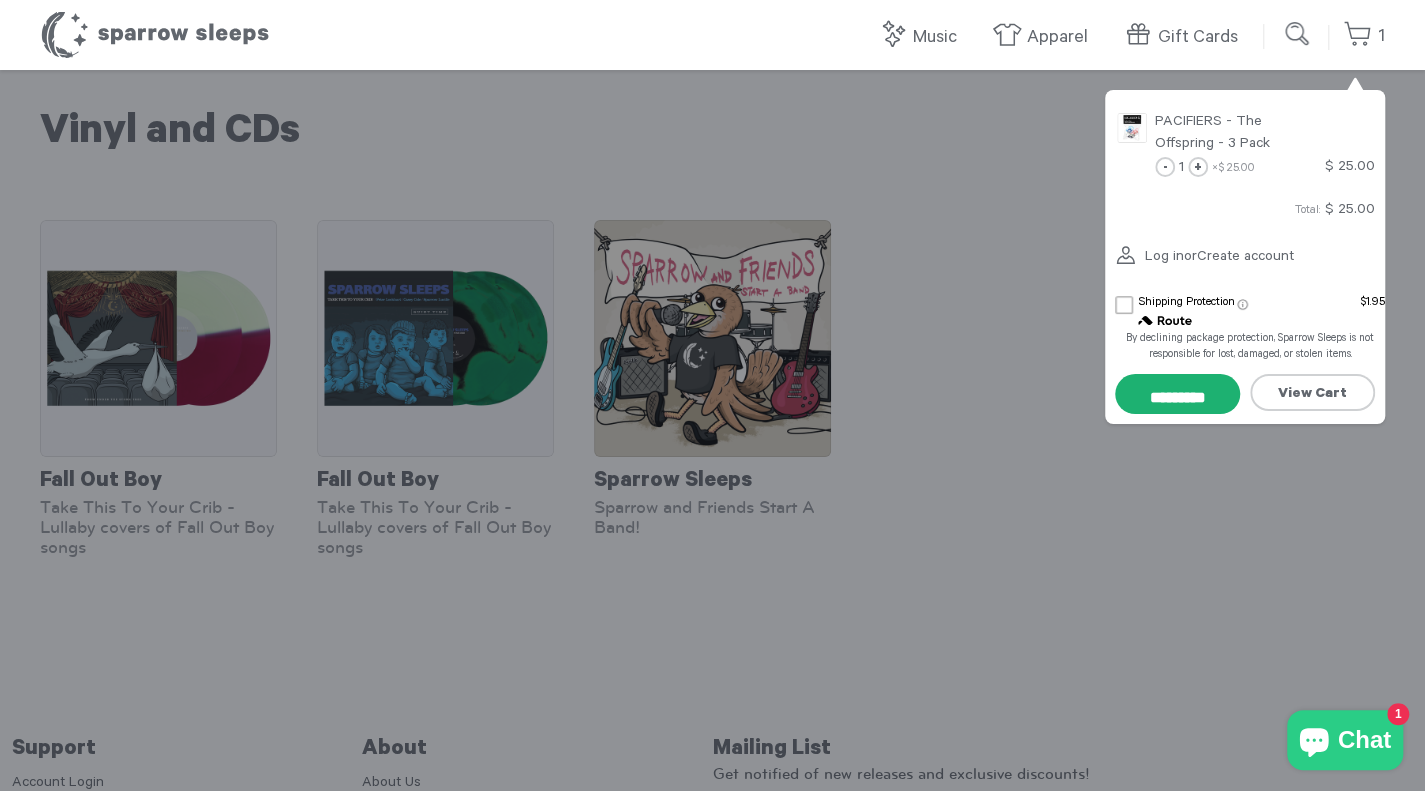 click on "*********" at bounding box center [1177, 394] 